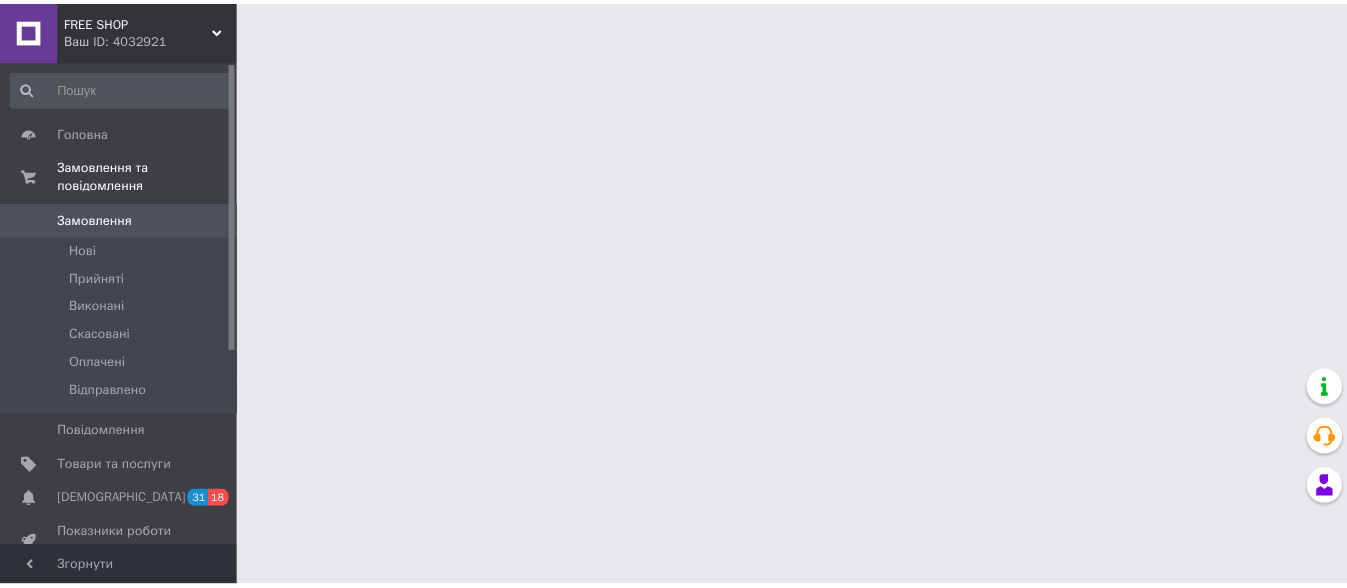 scroll, scrollTop: 0, scrollLeft: 0, axis: both 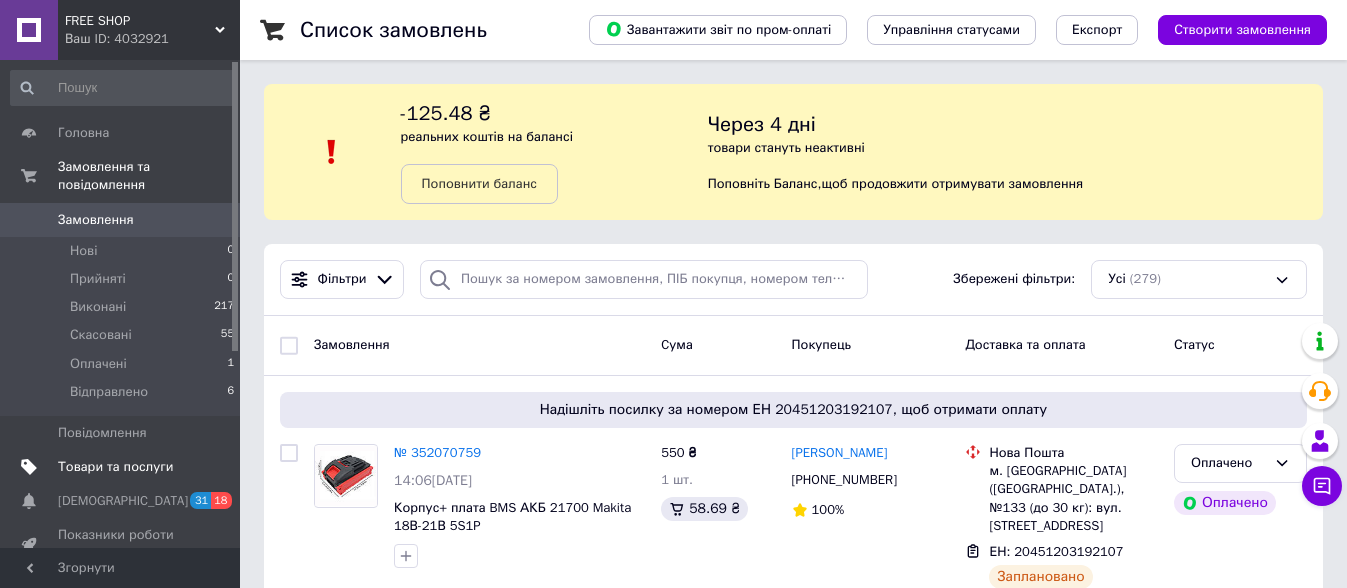 click on "Товари та послуги" at bounding box center (115, 467) 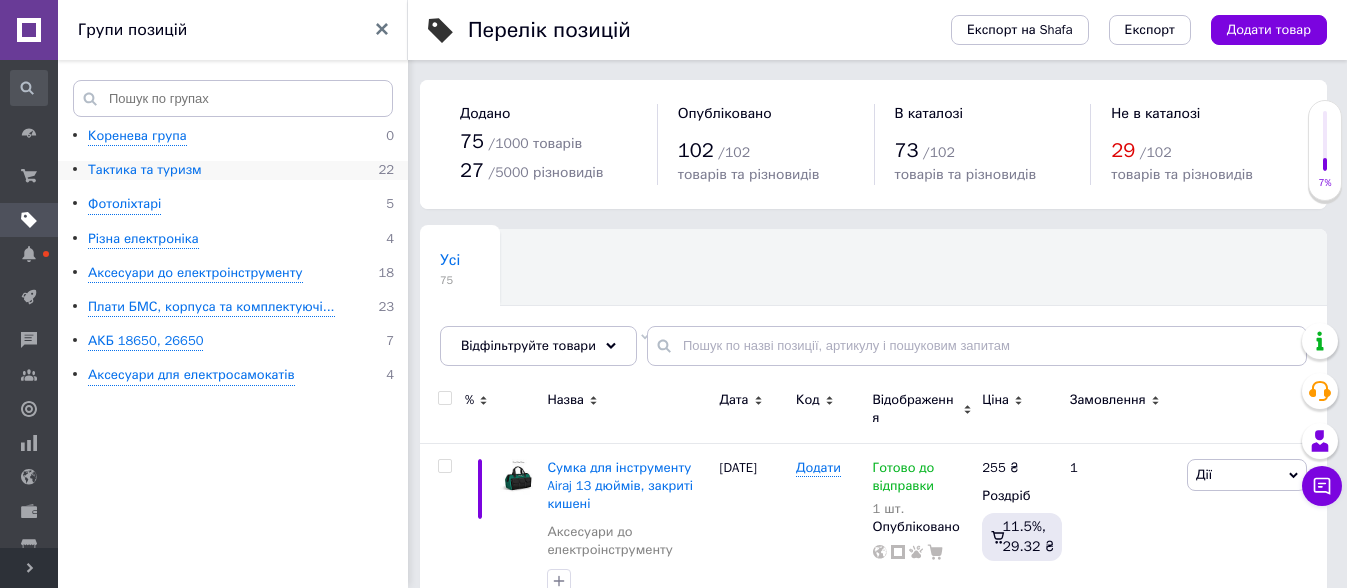 click on "Тактика та туризм" at bounding box center [145, 170] 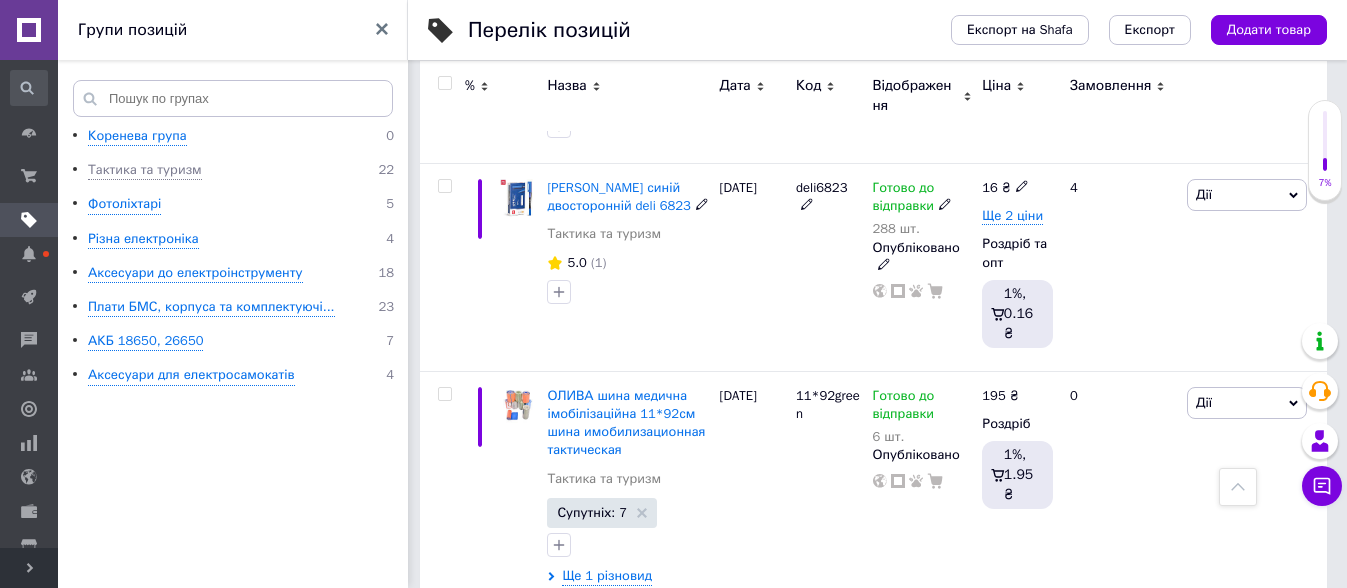 scroll, scrollTop: 1000, scrollLeft: 0, axis: vertical 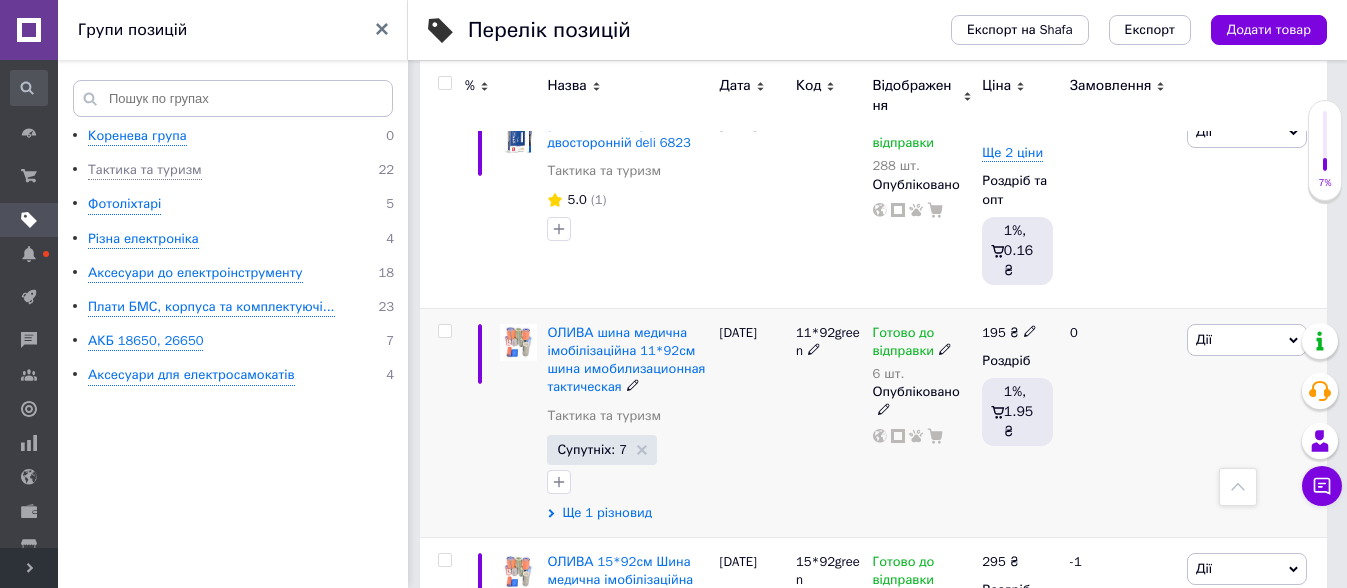 click on "Ще 1 різновид" at bounding box center [607, 513] 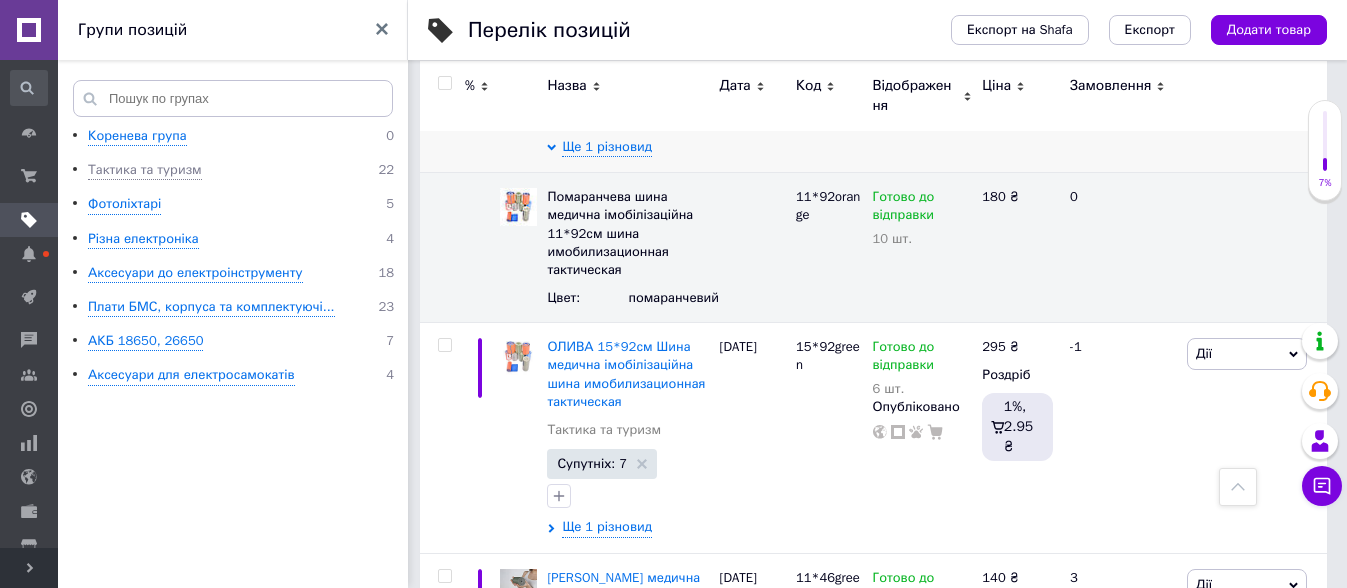 scroll, scrollTop: 1375, scrollLeft: 0, axis: vertical 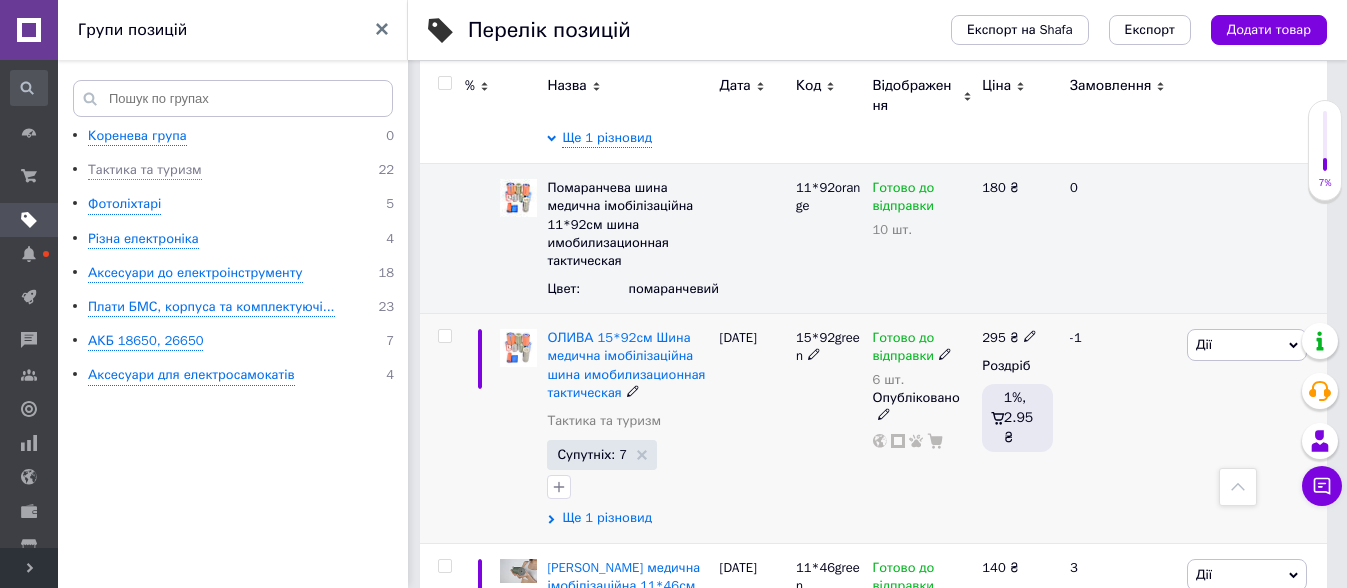 click on "Ще 1 різновид" at bounding box center (607, 518) 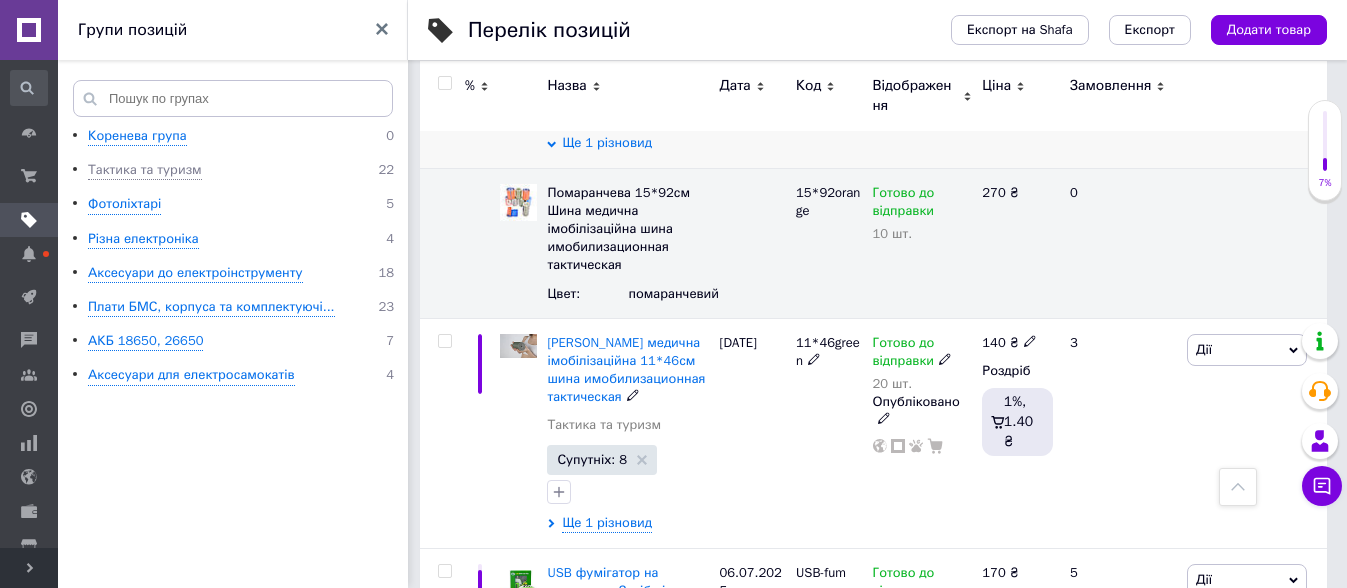 scroll, scrollTop: 1875, scrollLeft: 0, axis: vertical 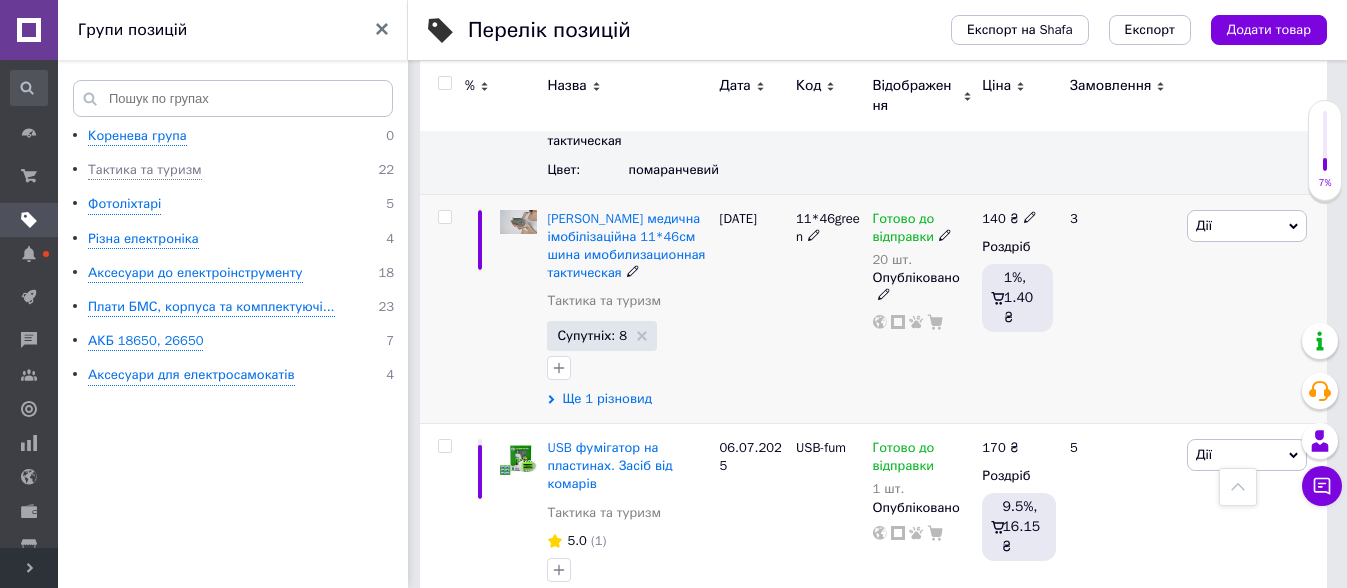 click on "Ще 1 різновид" at bounding box center (607, 399) 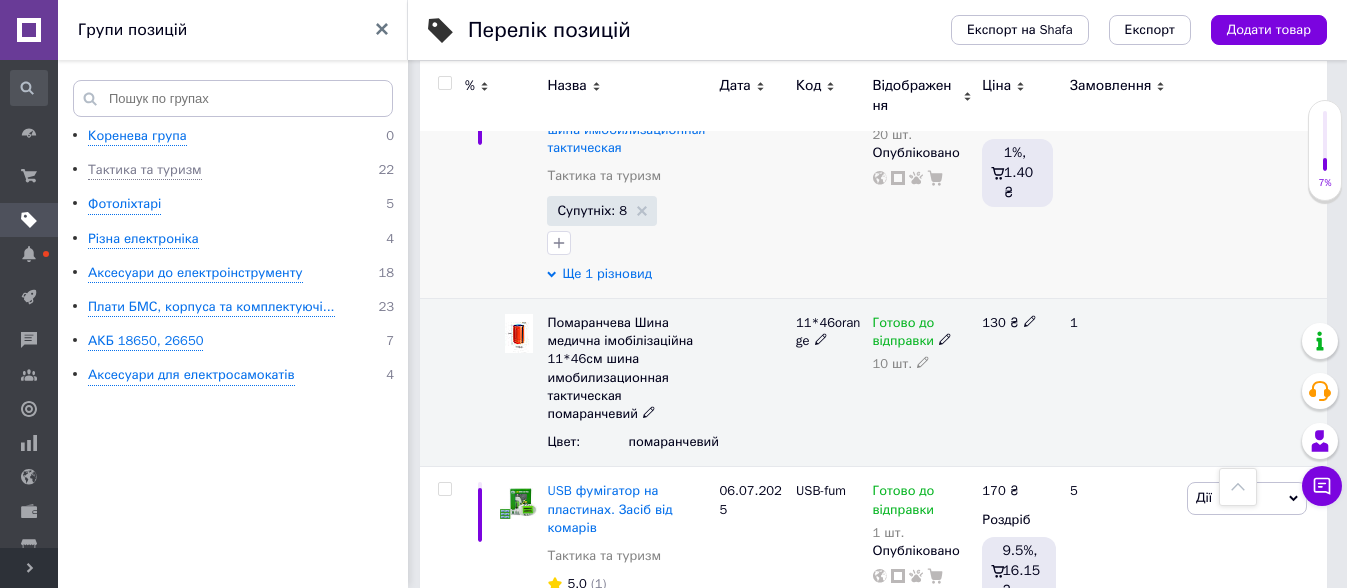 scroll, scrollTop: 1875, scrollLeft: 0, axis: vertical 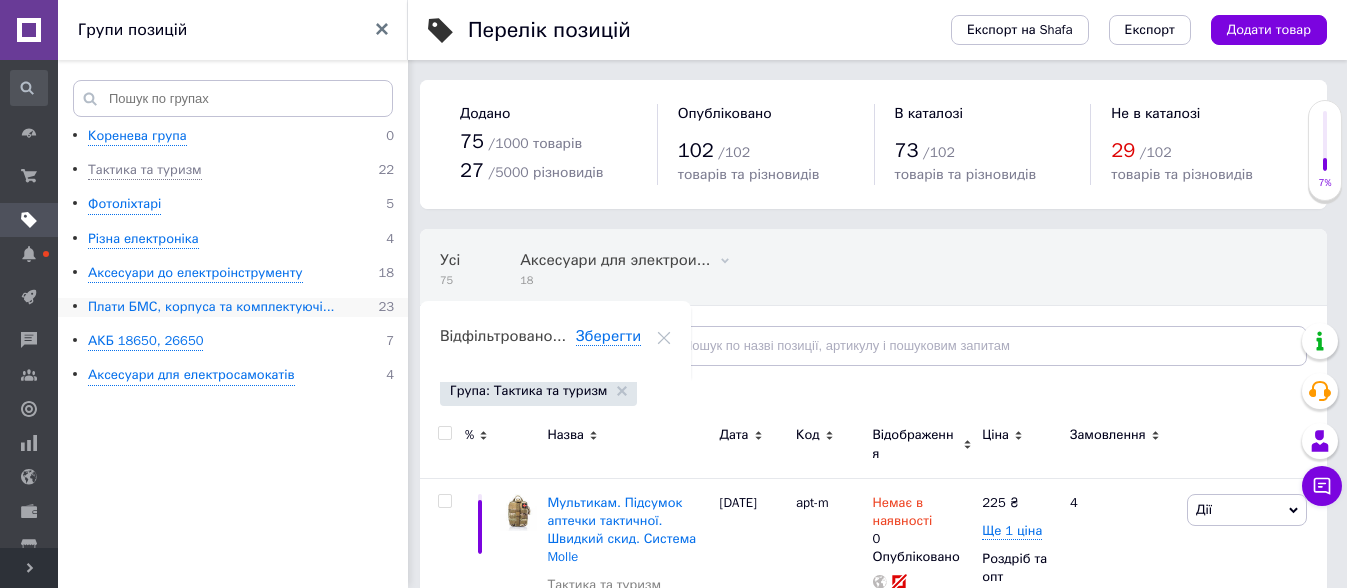 click on "Плати БМС, корпуса та комплектуючі..." at bounding box center [211, 307] 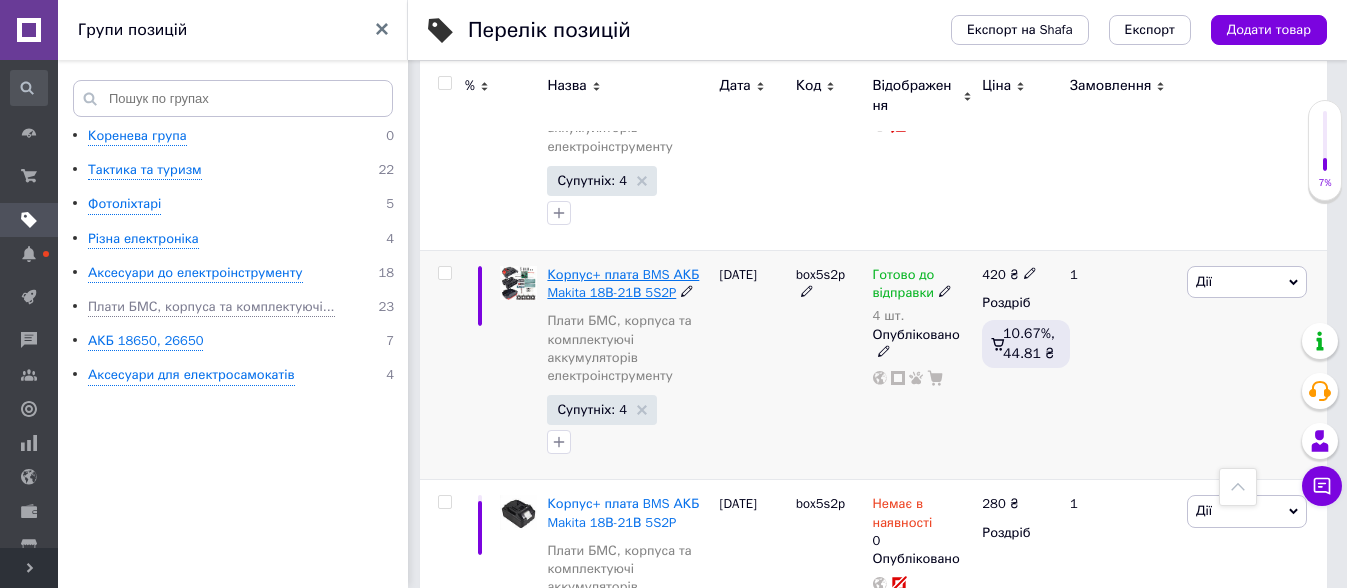 scroll, scrollTop: 500, scrollLeft: 0, axis: vertical 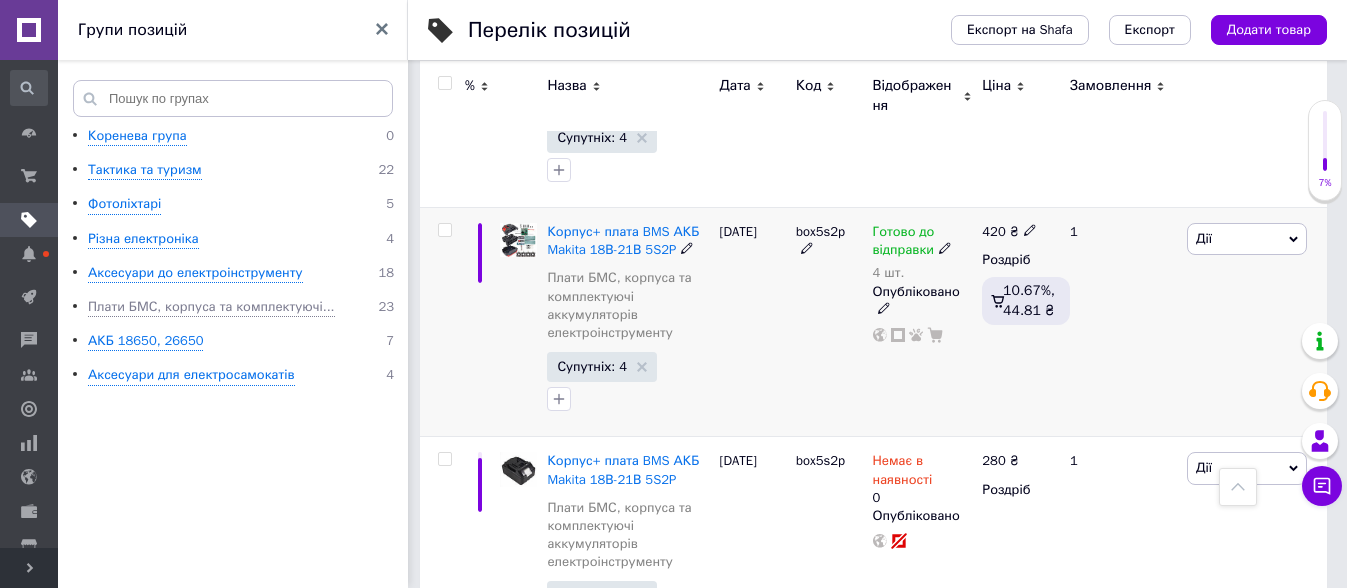 click 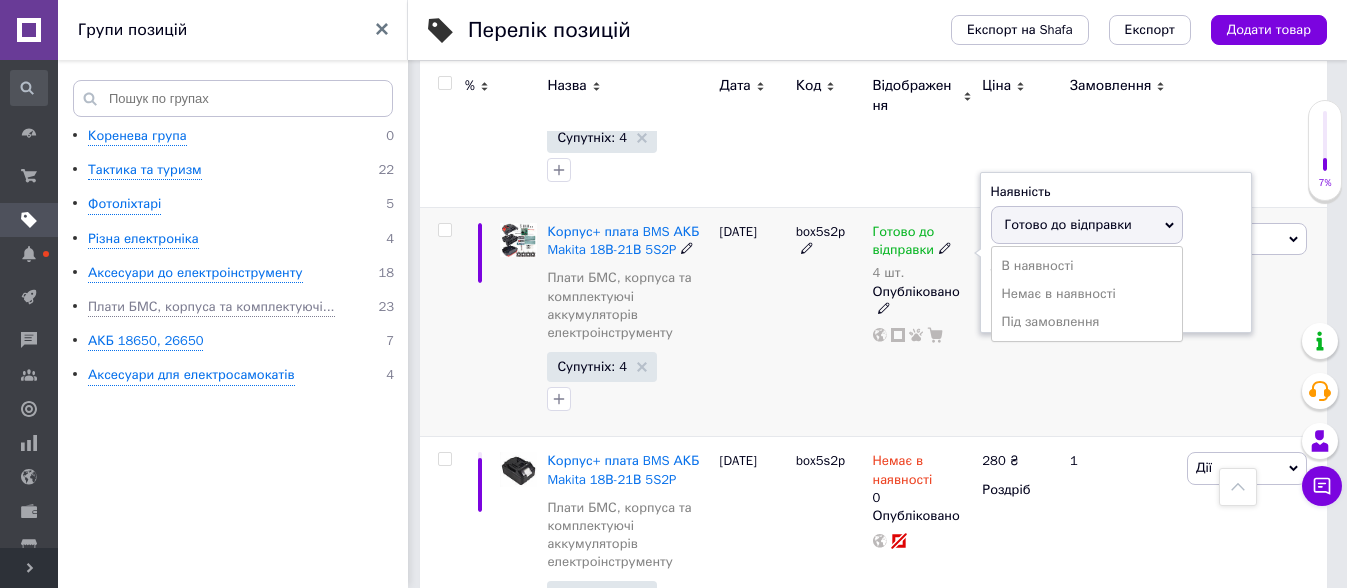 click on "box5s2p" at bounding box center [829, 322] 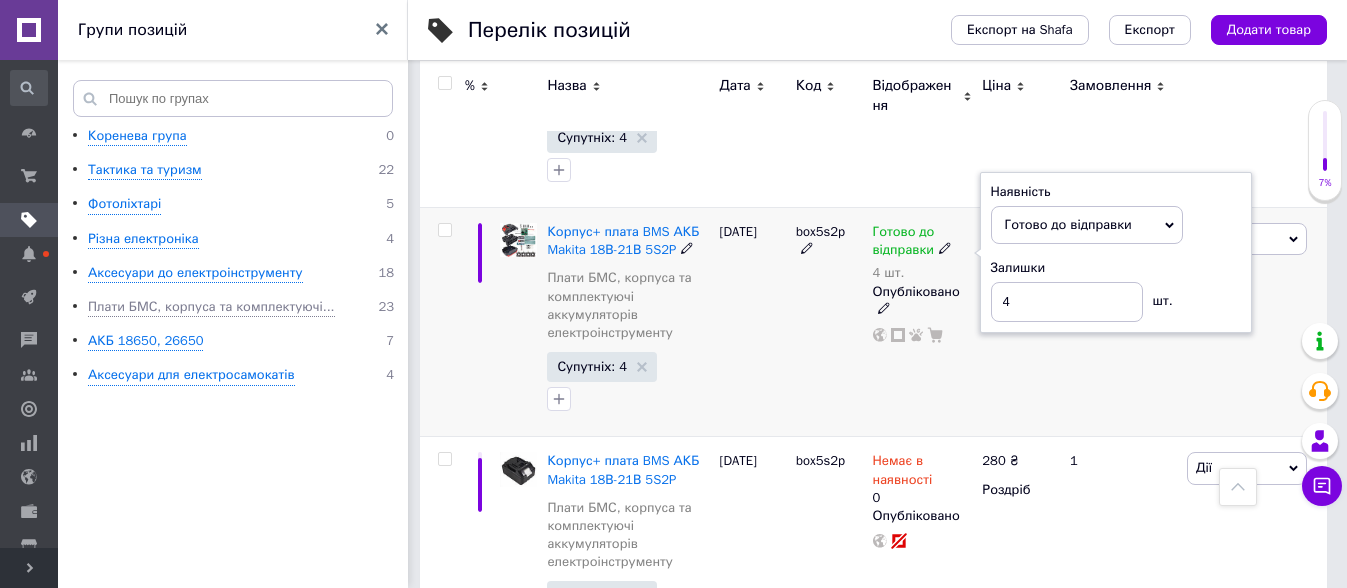 click on "1" at bounding box center (1120, 322) 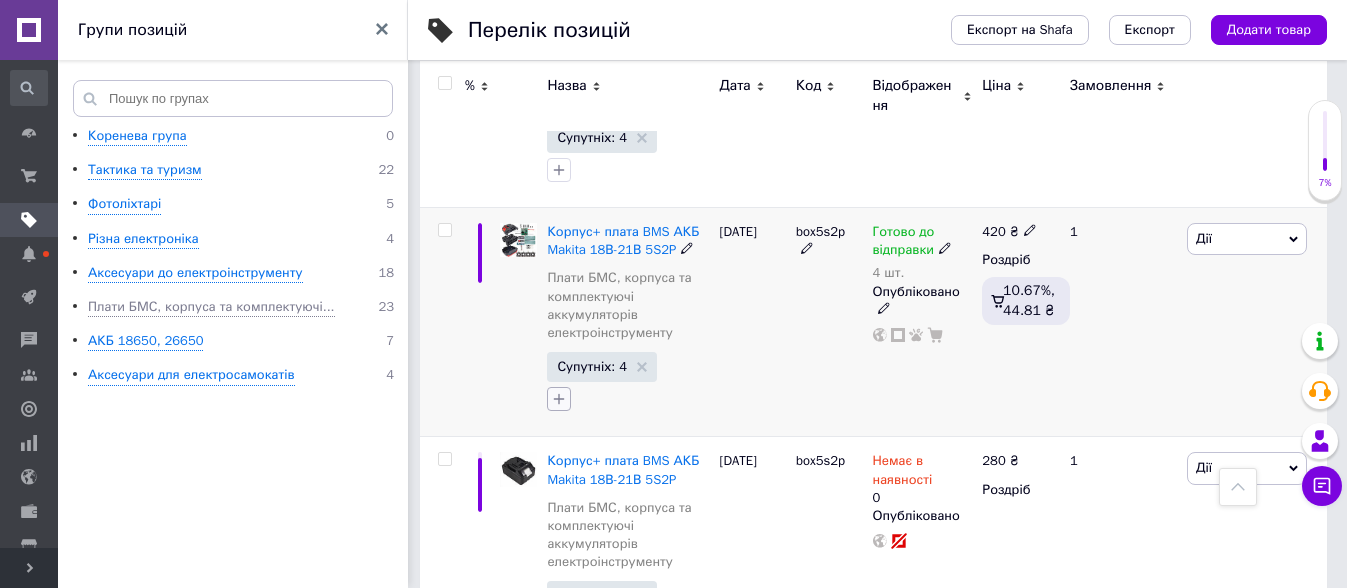 click 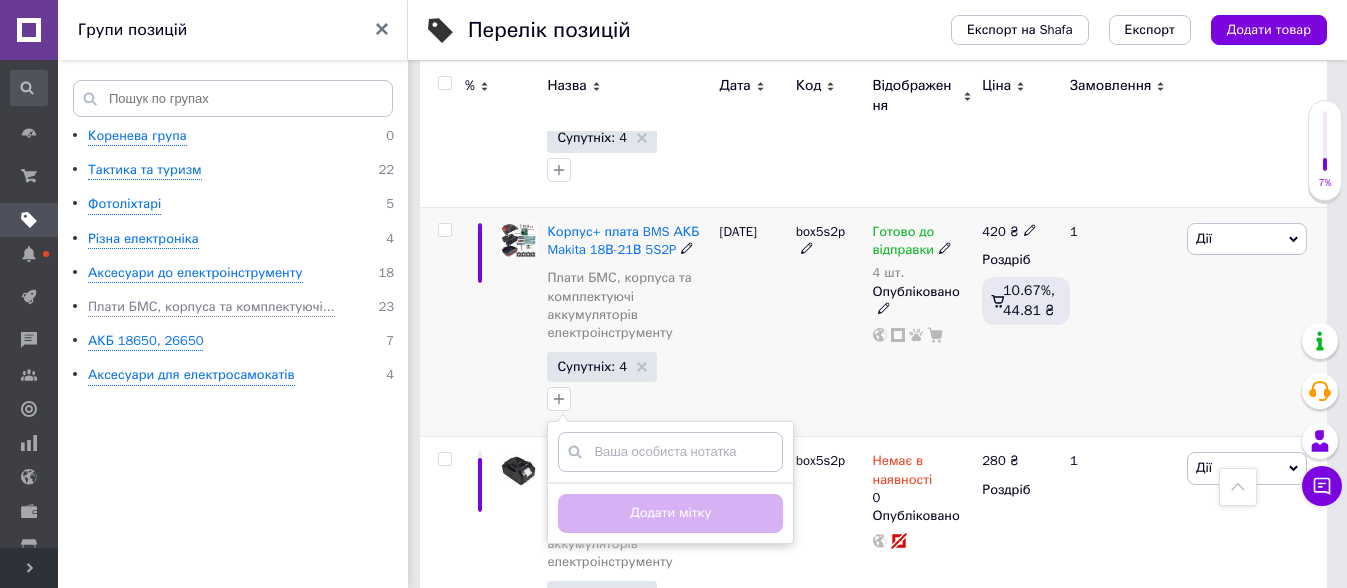 click on "[DATE]" at bounding box center [753, 322] 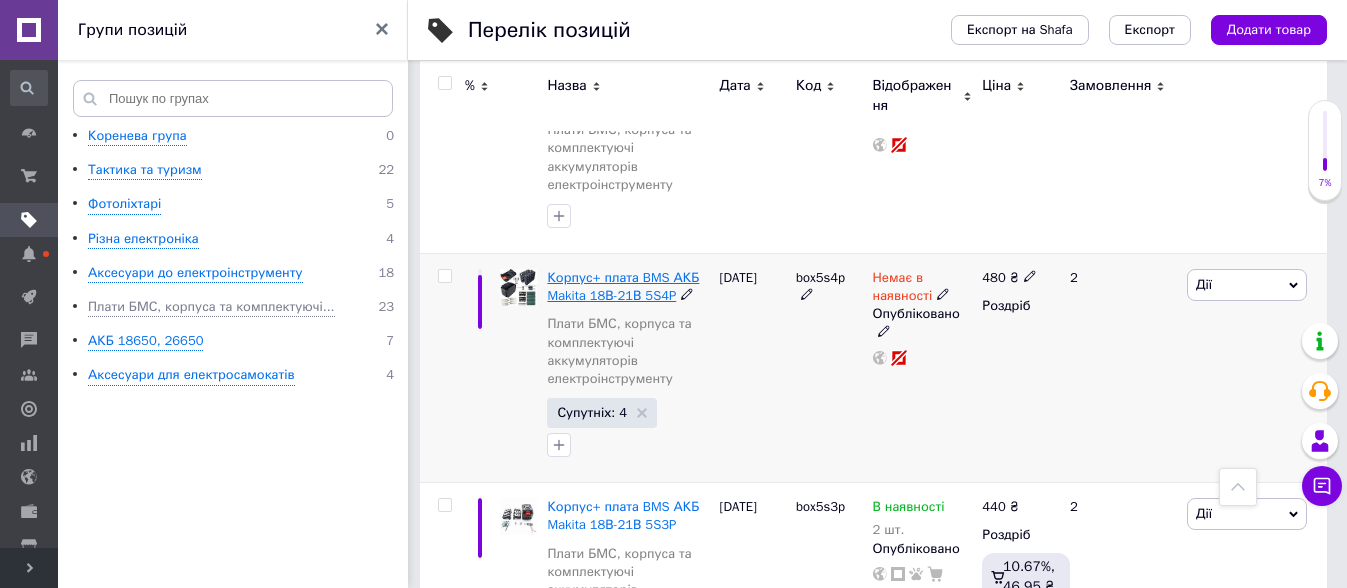 scroll, scrollTop: 1375, scrollLeft: 0, axis: vertical 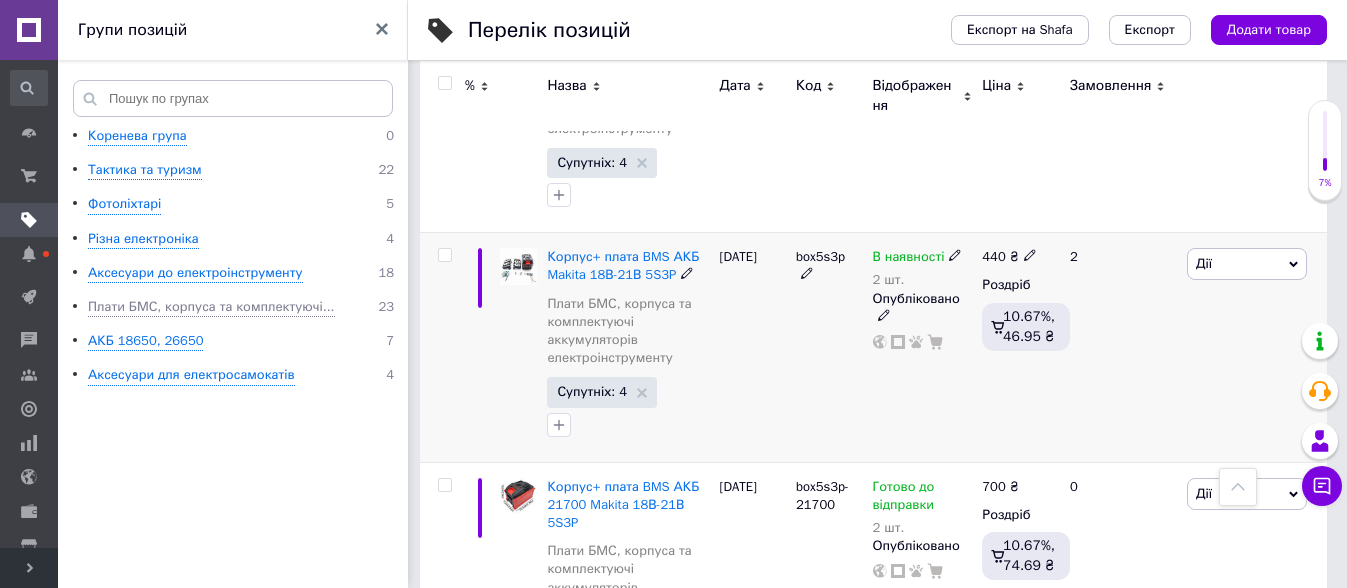 click 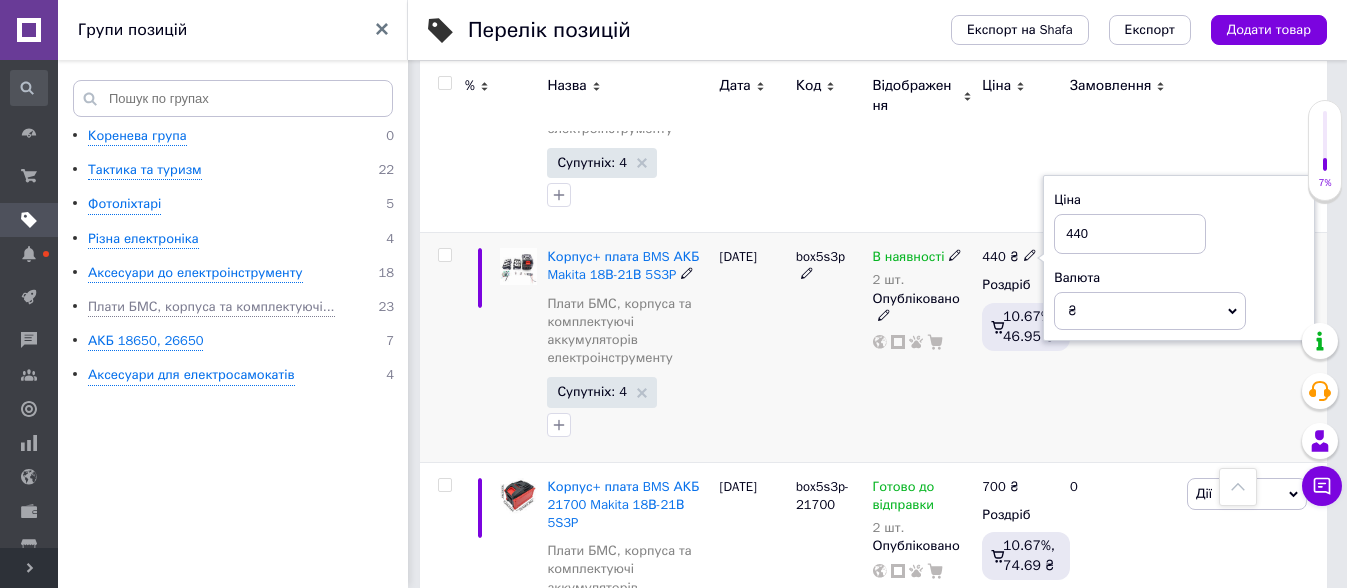 click on "[PERSON_NAME] Підняти на початок групи Копіювати Знижка Подарунок Супутні Приховати Ярлик Додати на вітрину Додати в кампанію Каталог ProSale Видалити" at bounding box center [1254, 347] 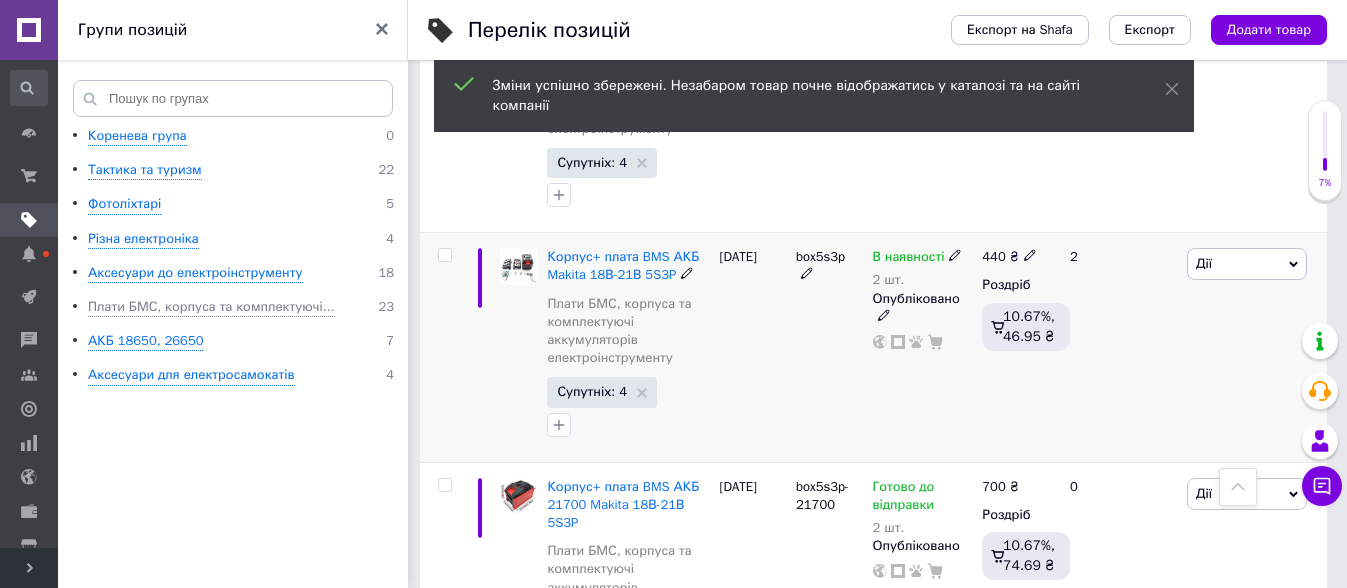 click on "Дії" at bounding box center [1247, 264] 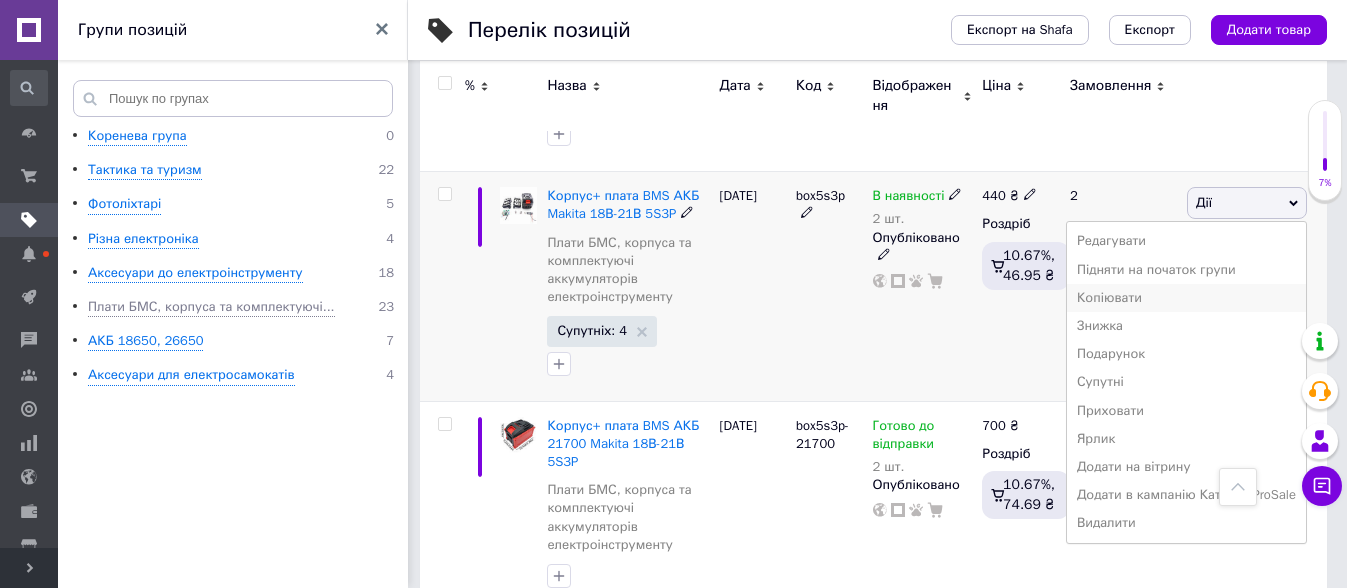 scroll, scrollTop: 1375, scrollLeft: 0, axis: vertical 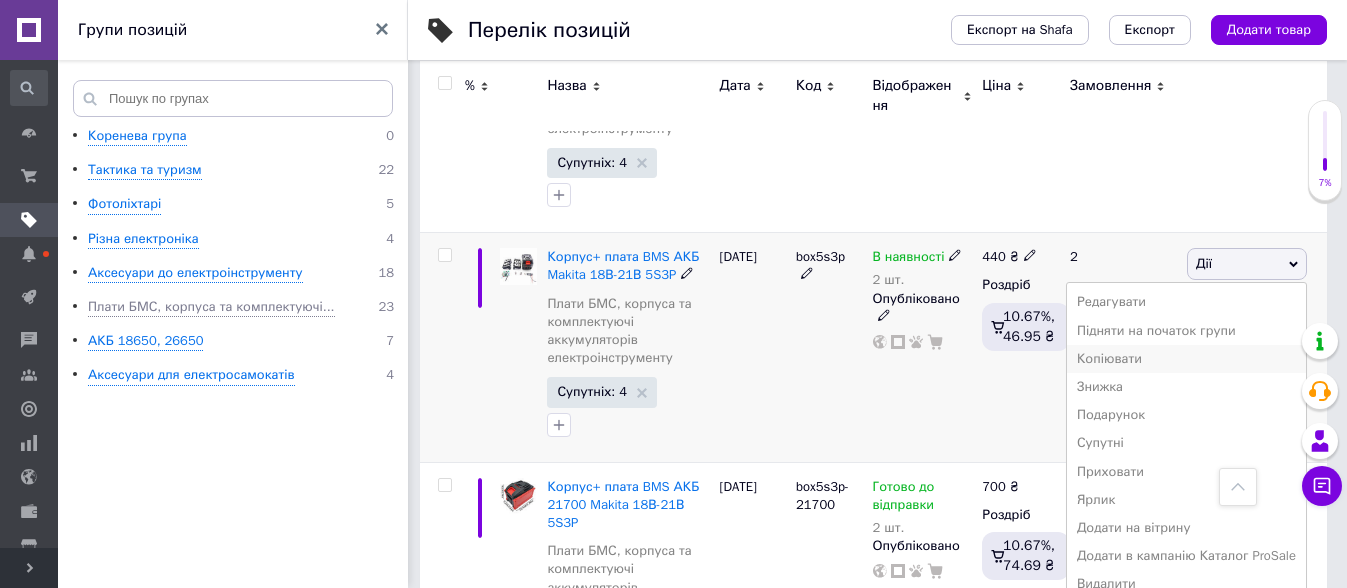 click on "Копіювати" at bounding box center [1186, 359] 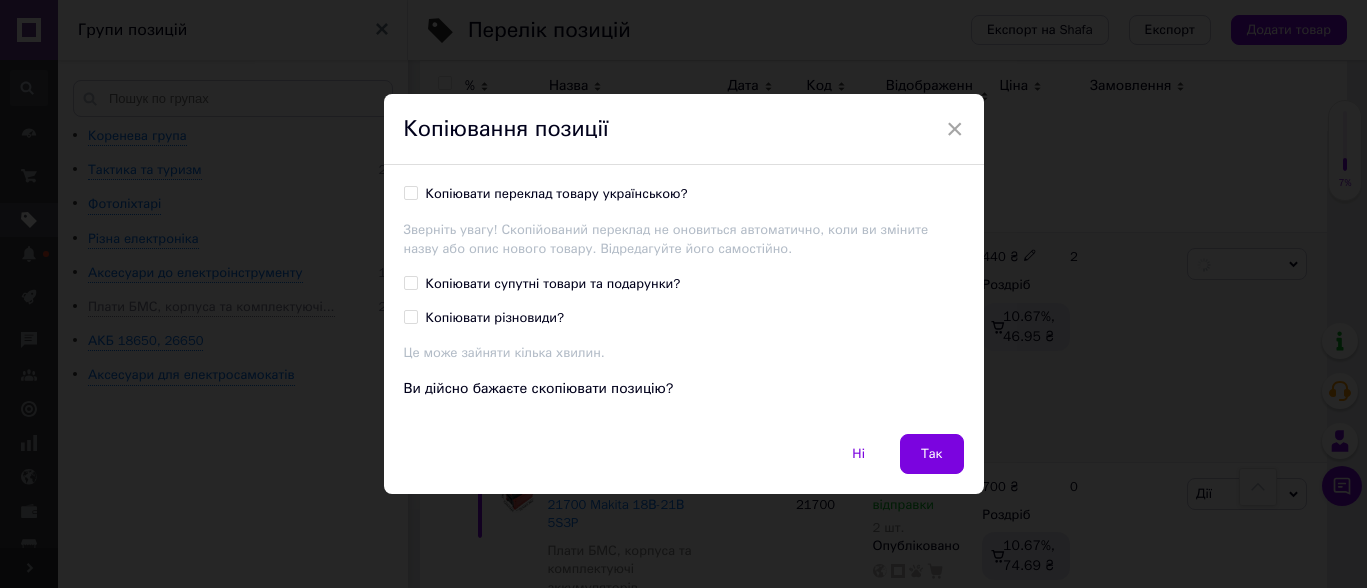 click on "Копіювати супутні товари та подарунки?" at bounding box center [553, 284] 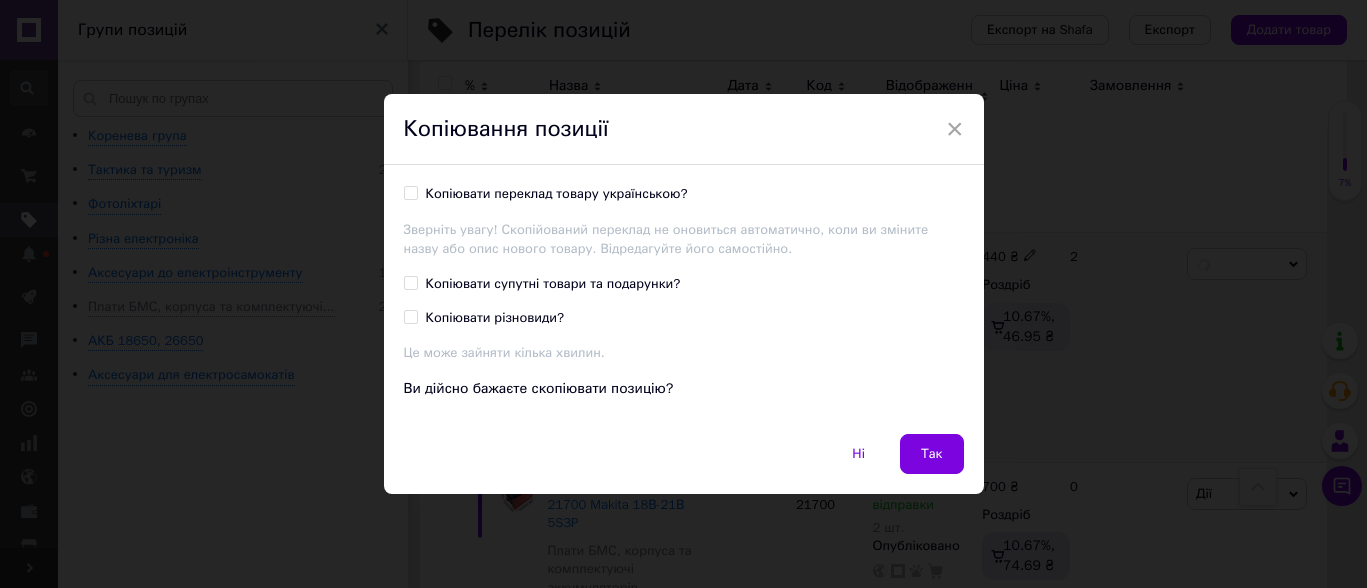 click on "Копіювати супутні товари та подарунки?" at bounding box center [410, 282] 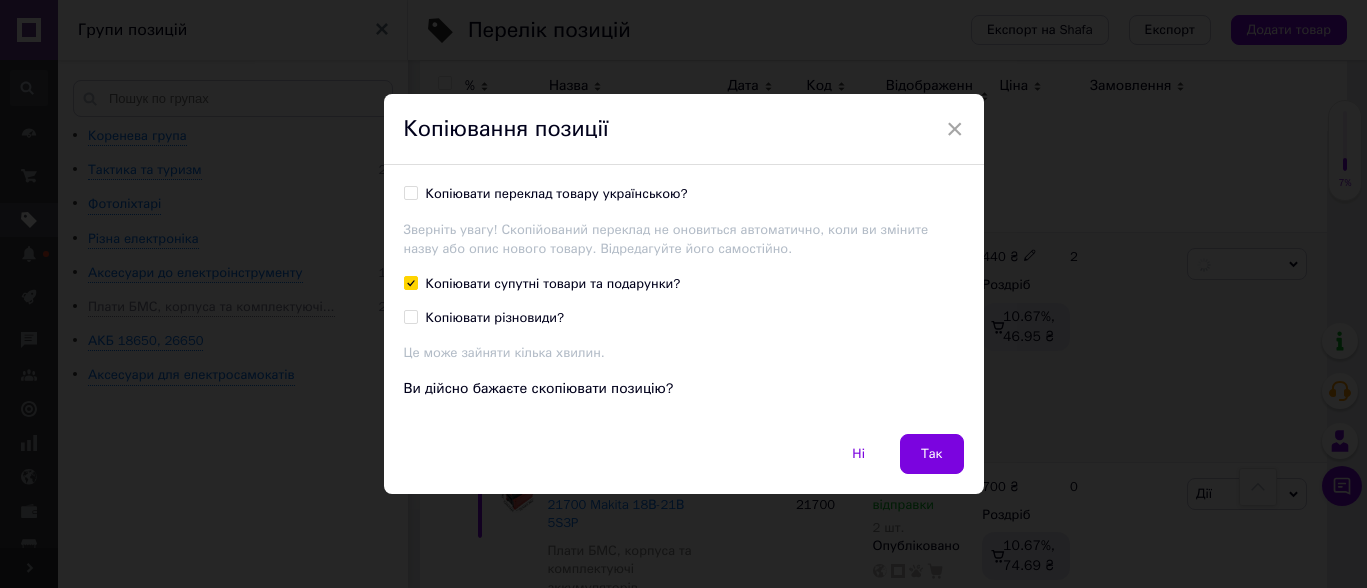 checkbox on "true" 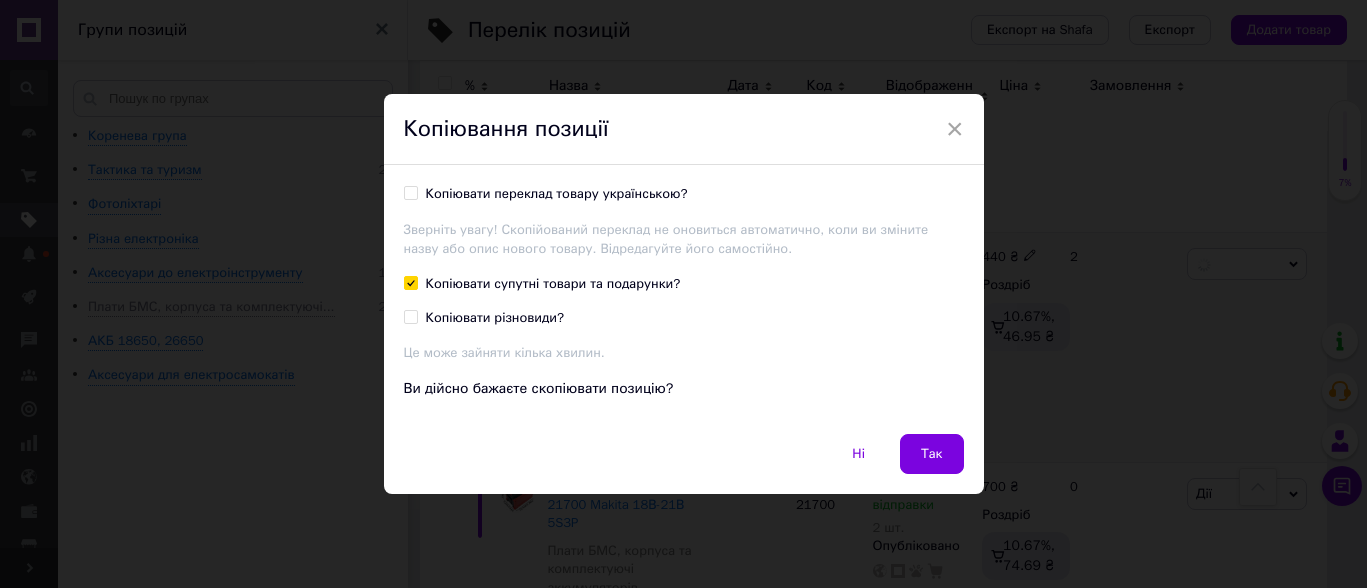 click on "Копіювати різновиди?" at bounding box center (495, 318) 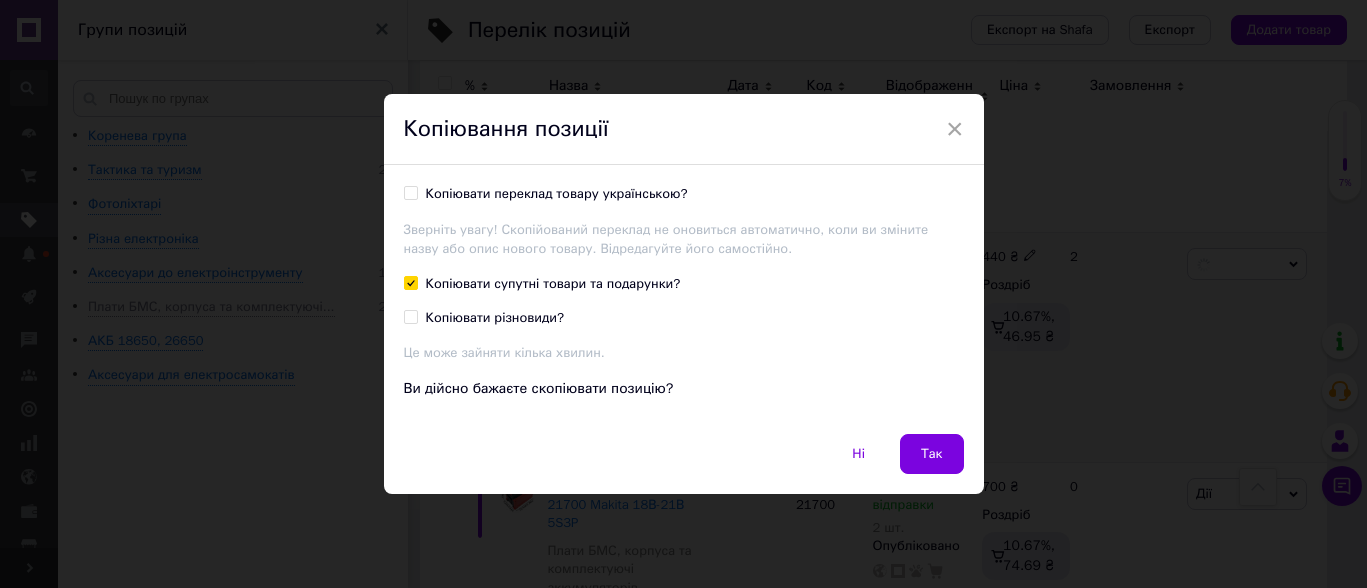 click on "Копіювати різновиди?" at bounding box center (410, 316) 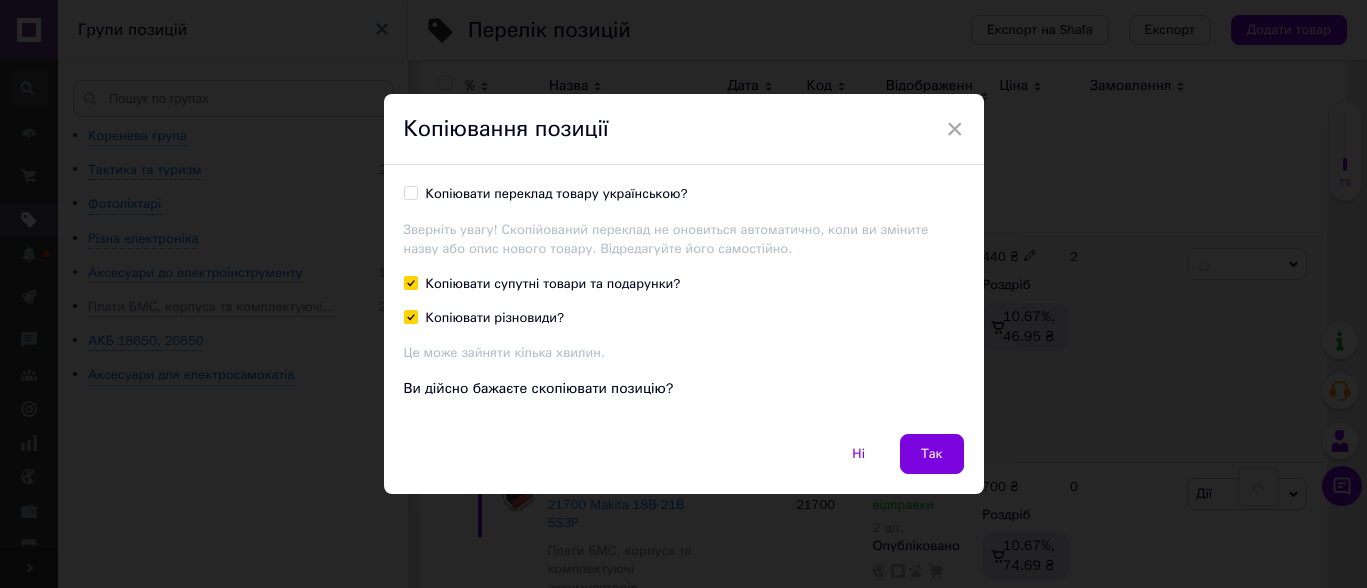 checkbox on "true" 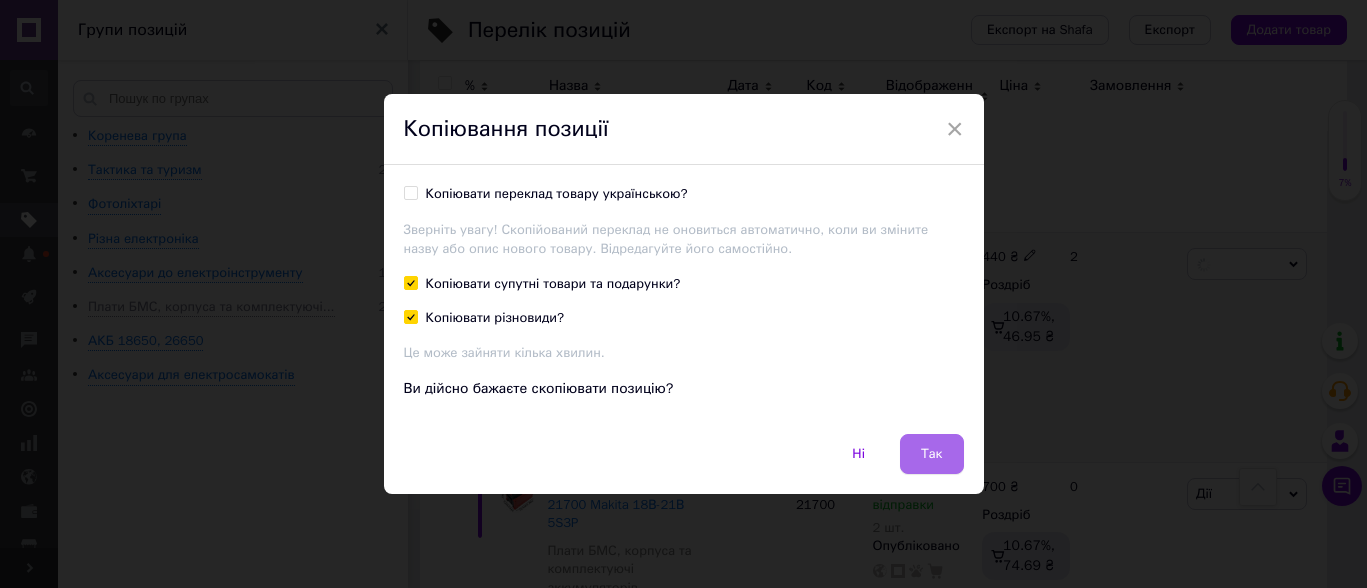click on "Так" at bounding box center (932, 454) 